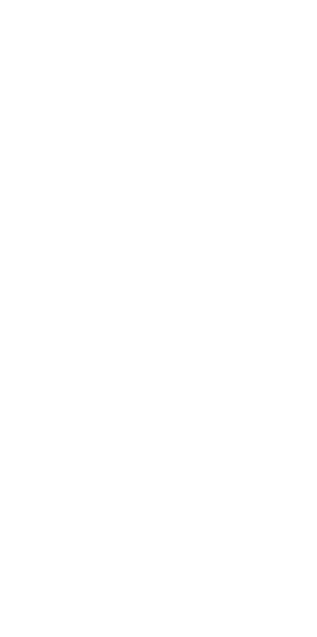 scroll, scrollTop: 0, scrollLeft: 0, axis: both 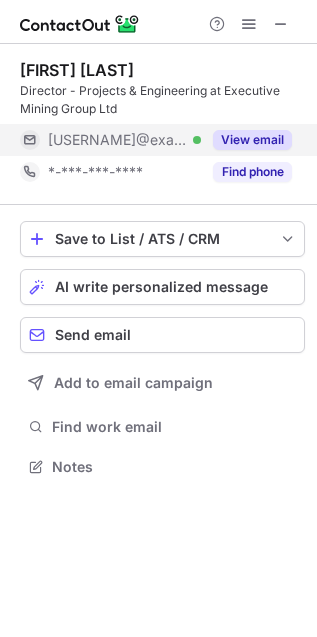 click on "View email" at bounding box center (252, 140) 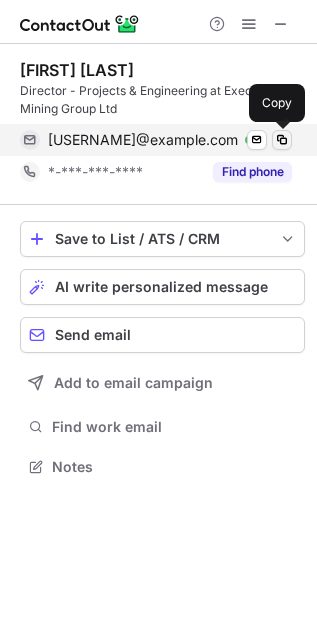 click at bounding box center (282, 140) 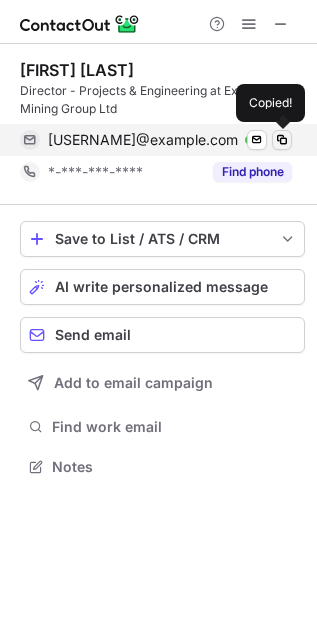 type 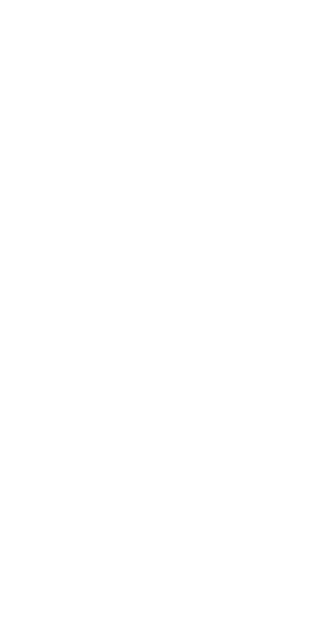 scroll, scrollTop: 0, scrollLeft: 0, axis: both 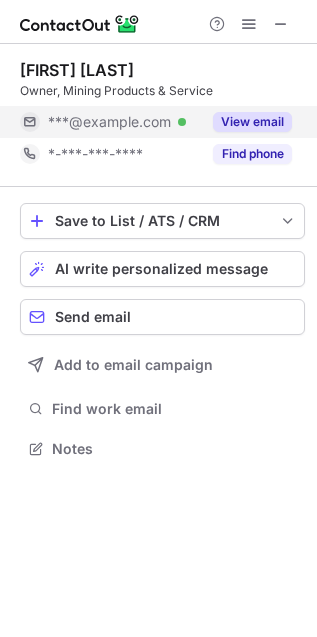 click on "View email" at bounding box center (252, 122) 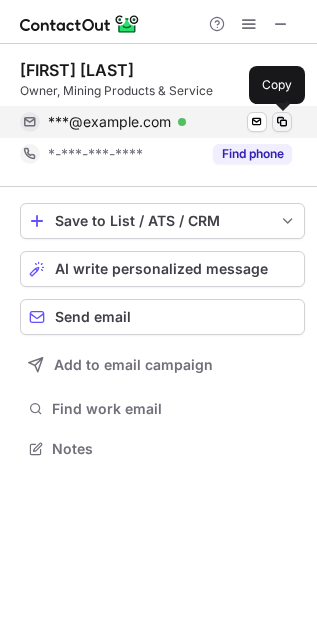 click at bounding box center [282, 122] 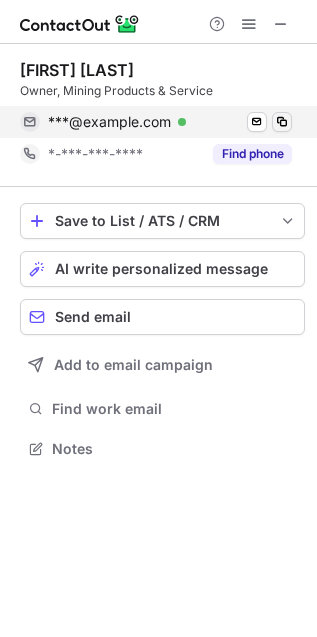 click at bounding box center [282, 122] 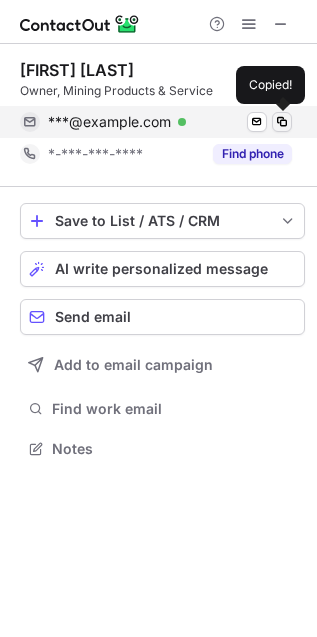type 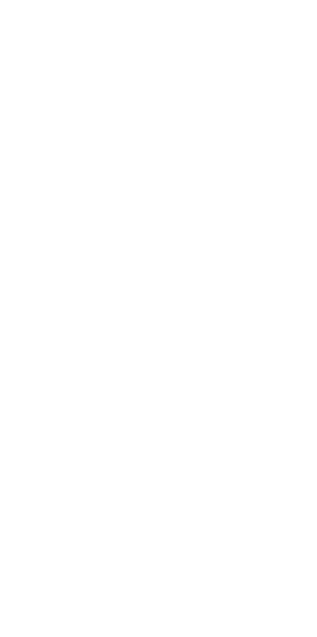 scroll, scrollTop: 0, scrollLeft: 0, axis: both 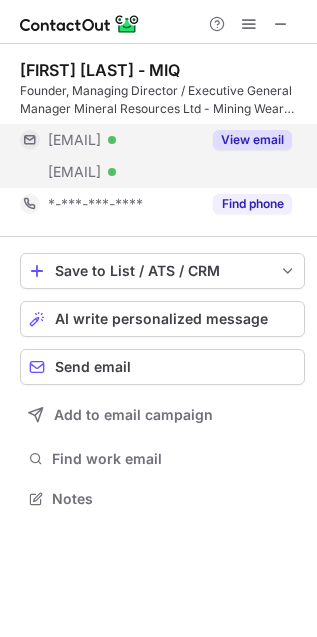 click on "View email" at bounding box center (252, 140) 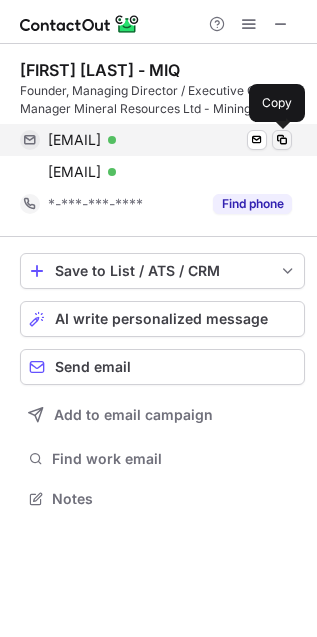 click at bounding box center [282, 140] 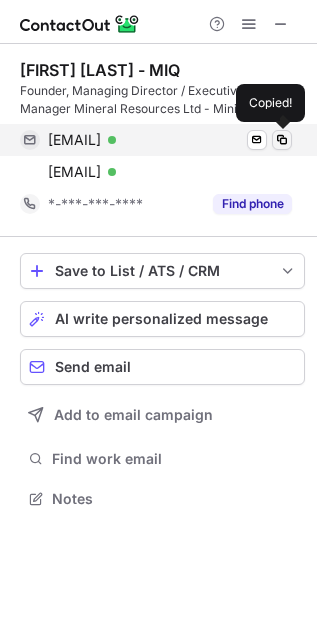 type 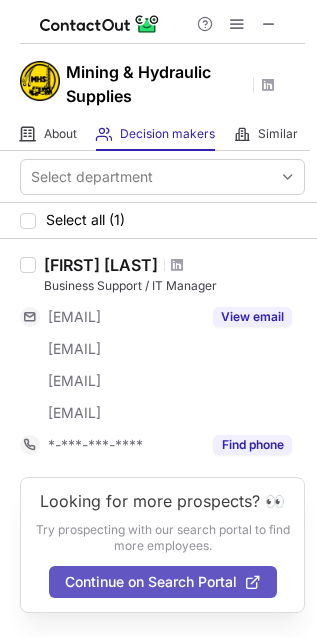 scroll, scrollTop: 0, scrollLeft: 0, axis: both 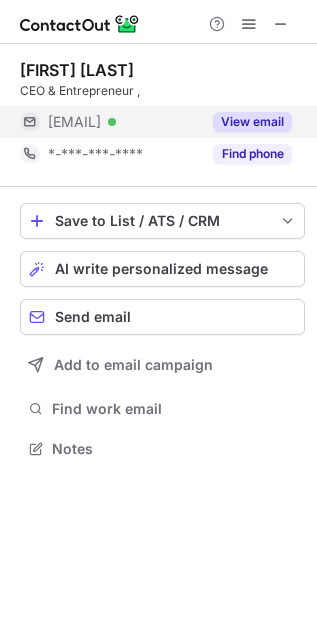click on "View email" at bounding box center (252, 122) 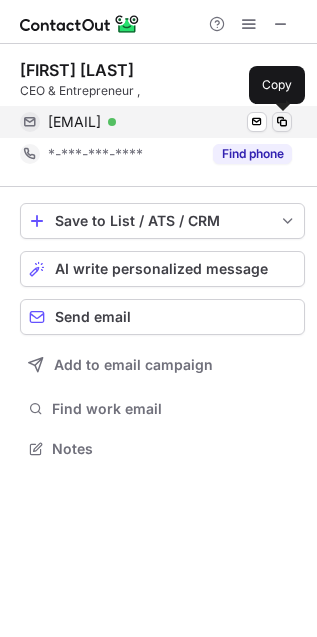 click at bounding box center (282, 122) 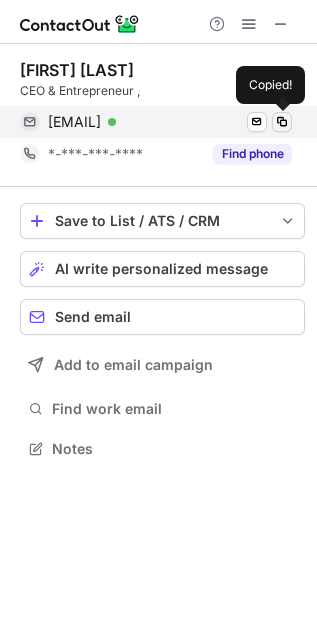 type 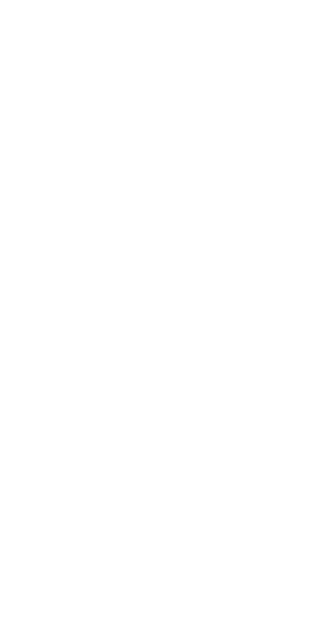scroll, scrollTop: 0, scrollLeft: 0, axis: both 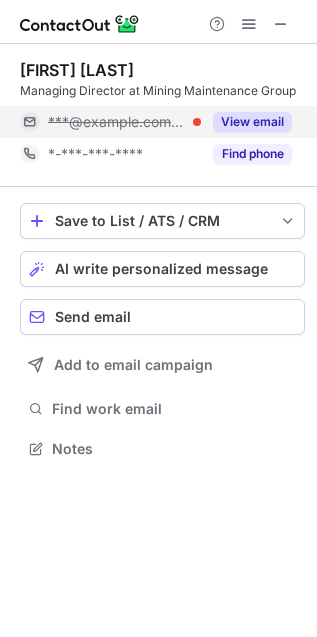 click on "View email" at bounding box center [252, 122] 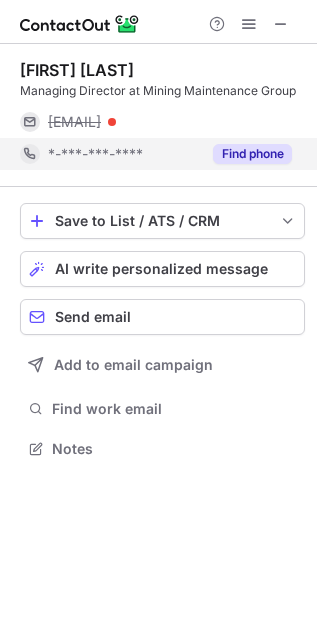 click on "Find phone" at bounding box center [252, 154] 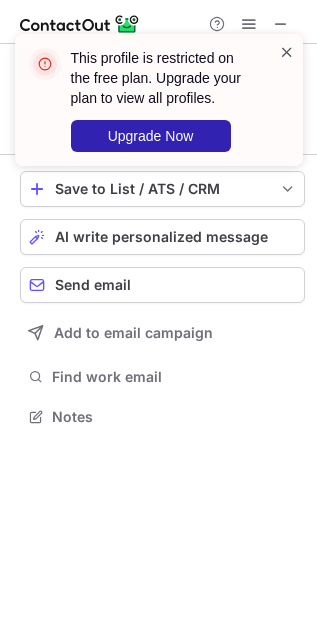 scroll, scrollTop: 402, scrollLeft: 317, axis: both 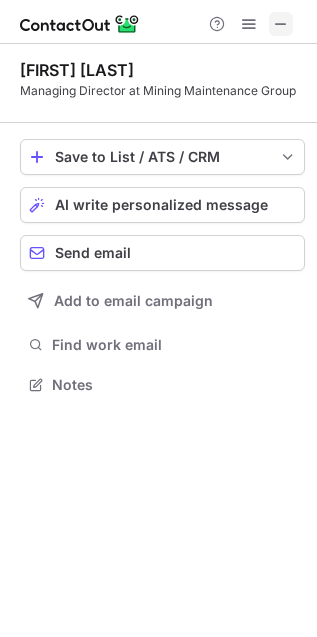 click at bounding box center (281, 24) 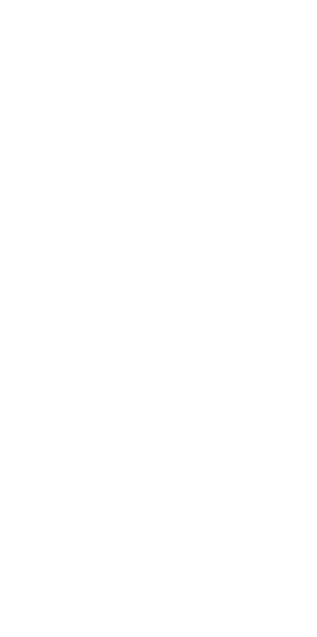 scroll, scrollTop: 0, scrollLeft: 0, axis: both 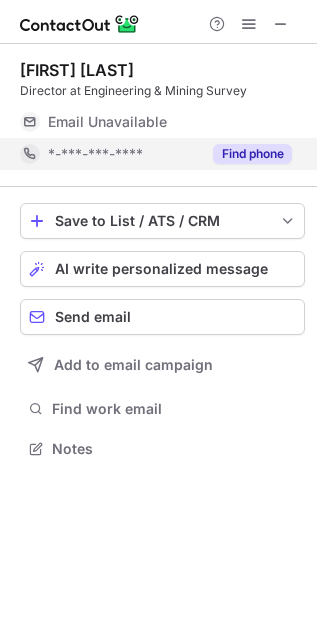 click on "Find phone" at bounding box center (252, 154) 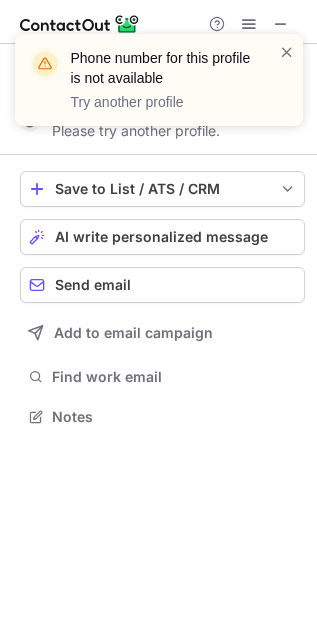 scroll, scrollTop: 402, scrollLeft: 317, axis: both 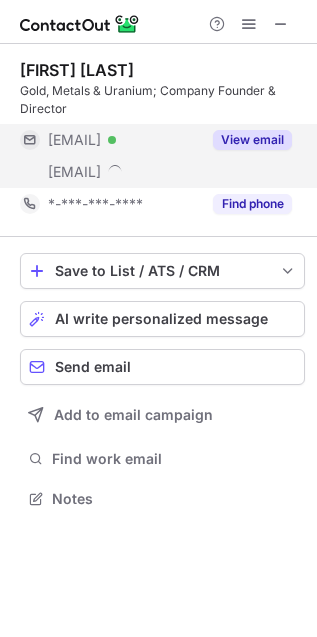 click on "View email" at bounding box center (252, 140) 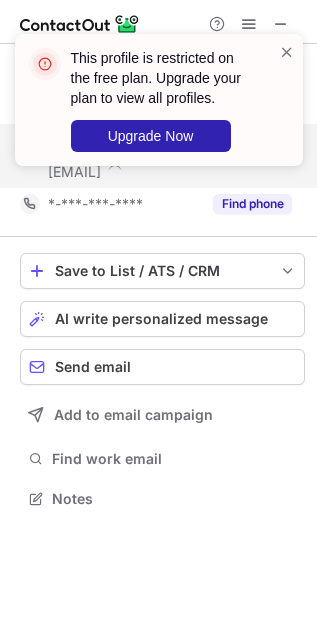 click on "Save to List / ATS / CRM List Select Lever Connect Greenhouse Connect Salesforce Connect Hubspot Connect Bullhorn Connect Zapier (100+ Applications) Connect Request a new integration AI write personalized message Send email Add to email campaign Find work email Notes" at bounding box center (162, 383) 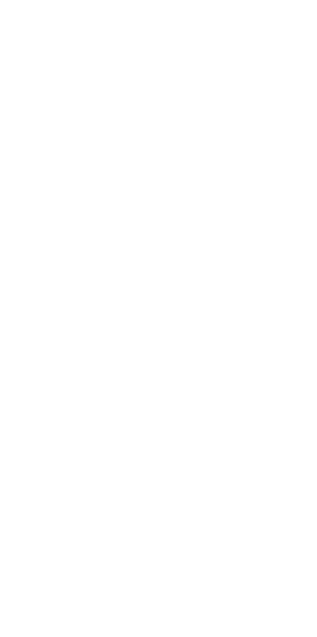 scroll, scrollTop: 0, scrollLeft: 0, axis: both 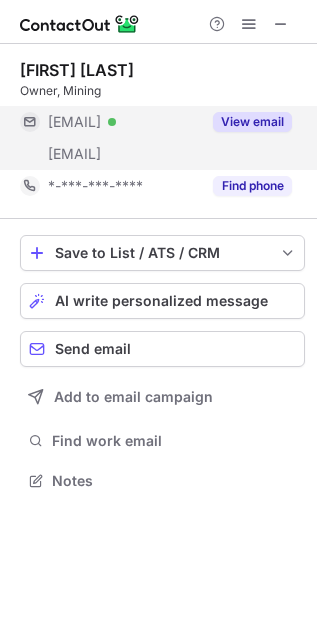click on "View email" at bounding box center [252, 122] 